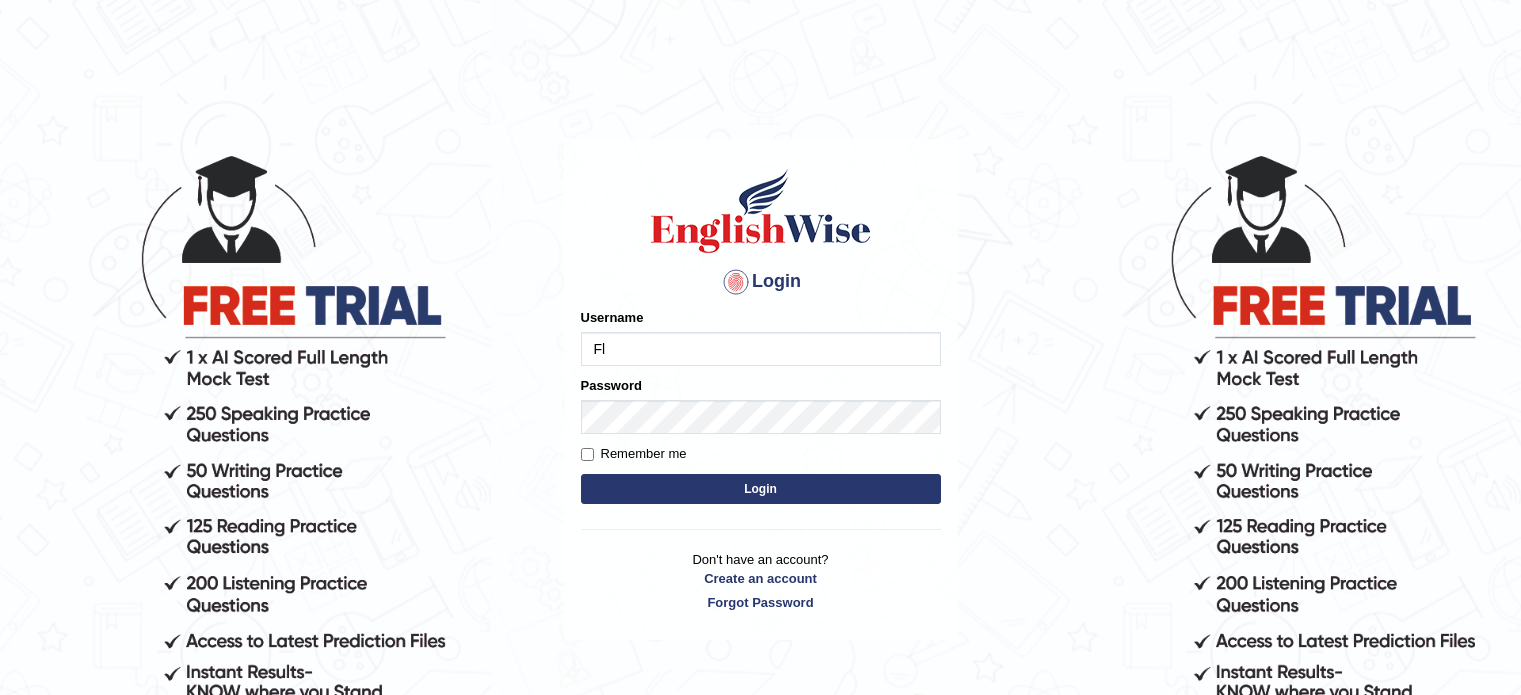 scroll, scrollTop: 0, scrollLeft: 0, axis: both 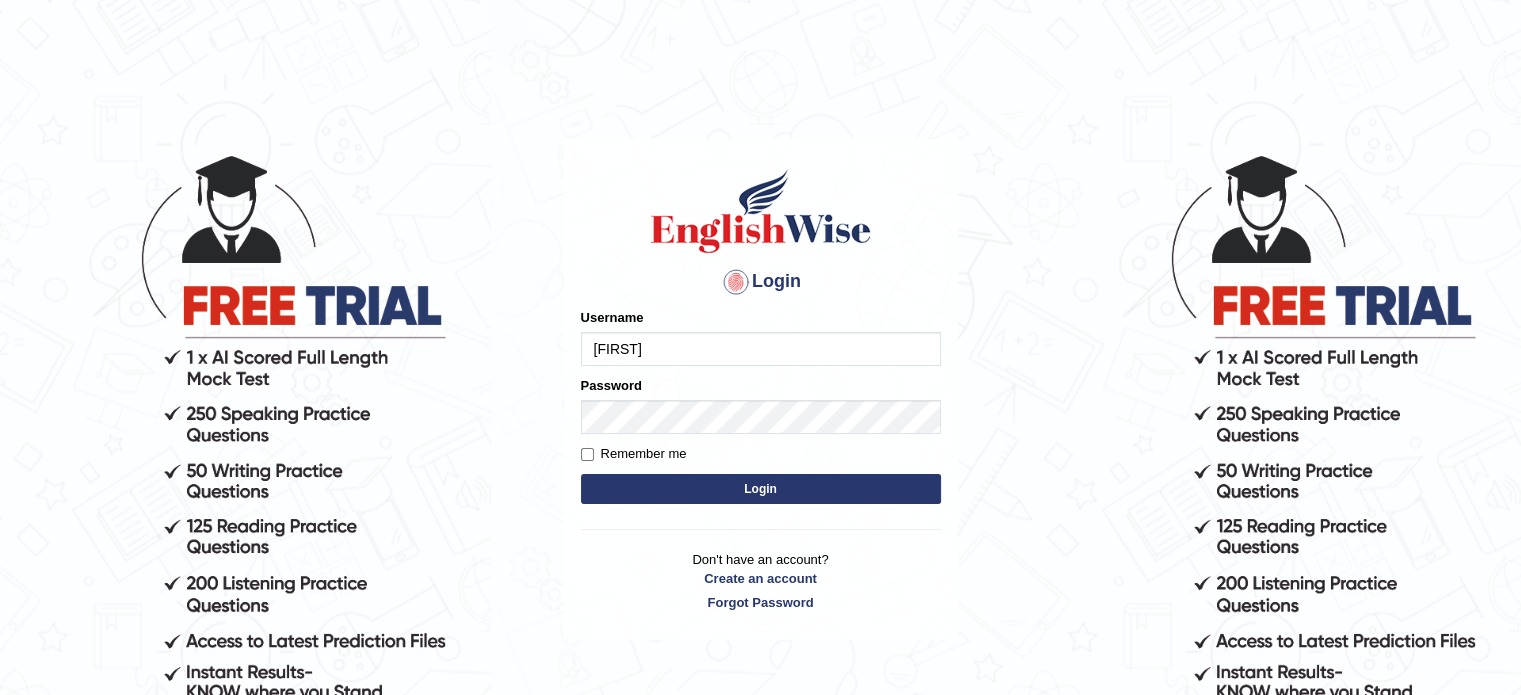 type on "Flaco9012" 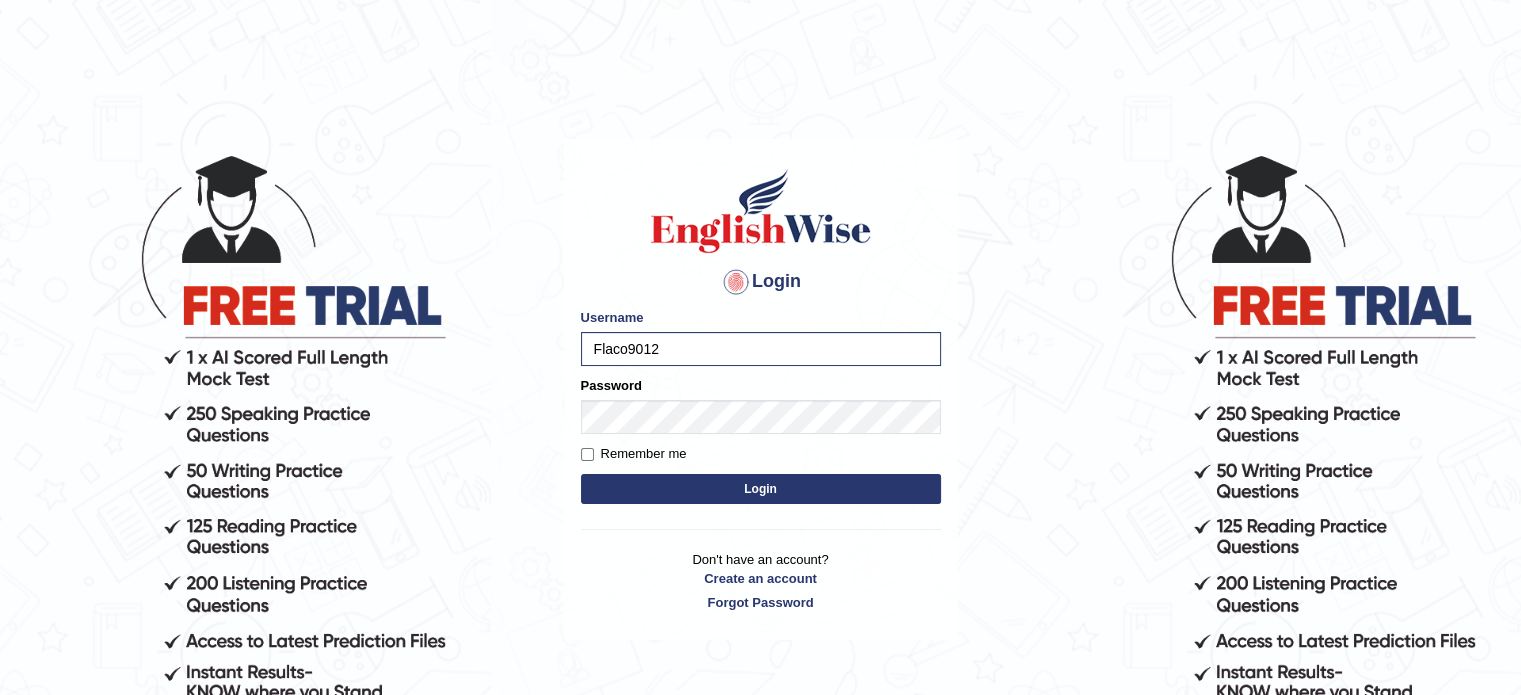 click on "Login" at bounding box center (761, 489) 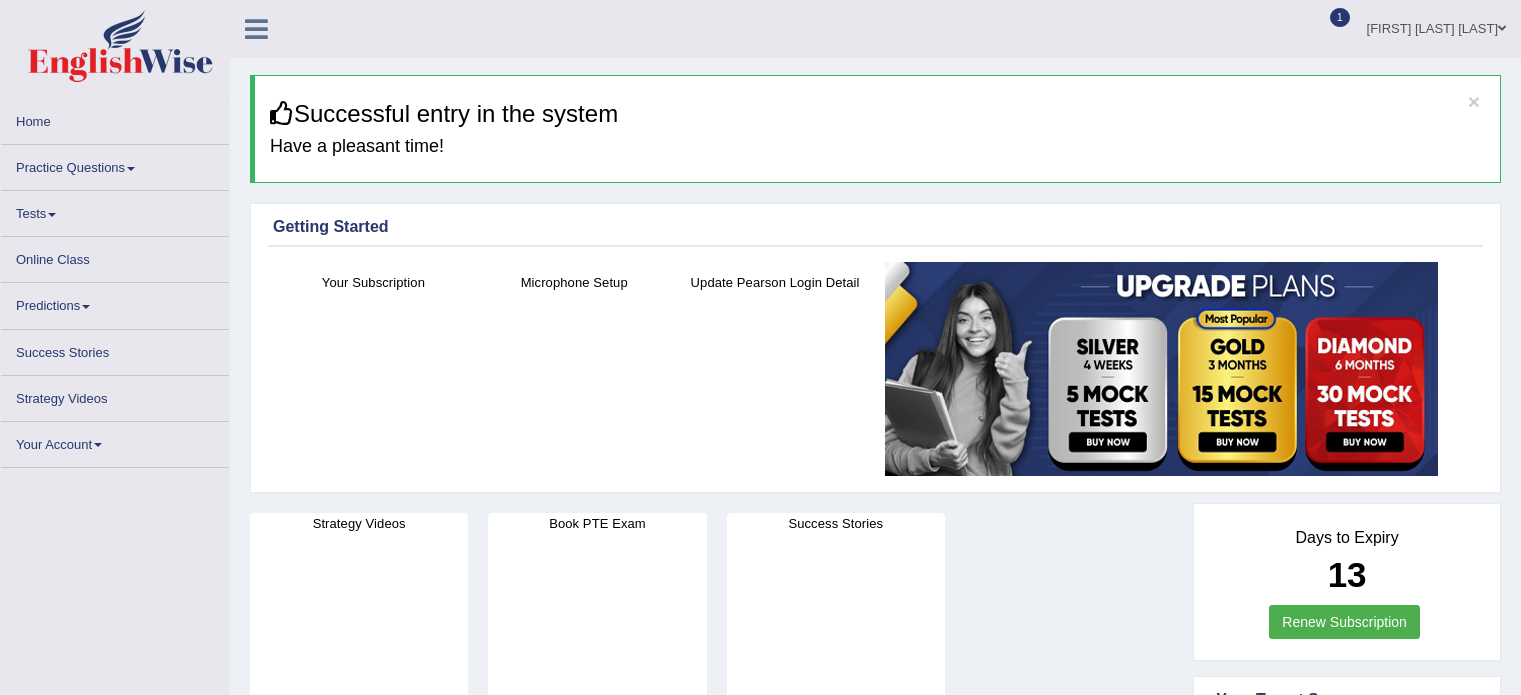 scroll, scrollTop: 0, scrollLeft: 0, axis: both 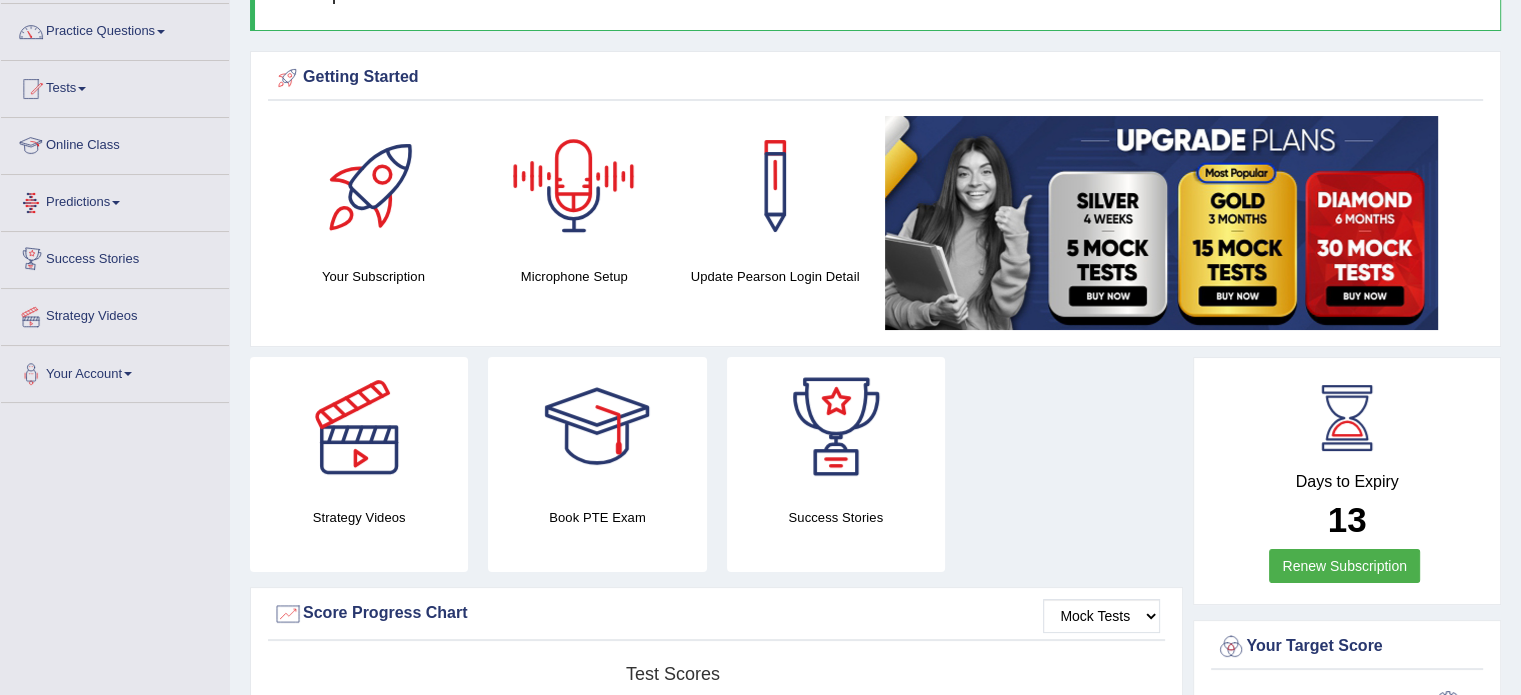 click on "Online Class" at bounding box center [115, 143] 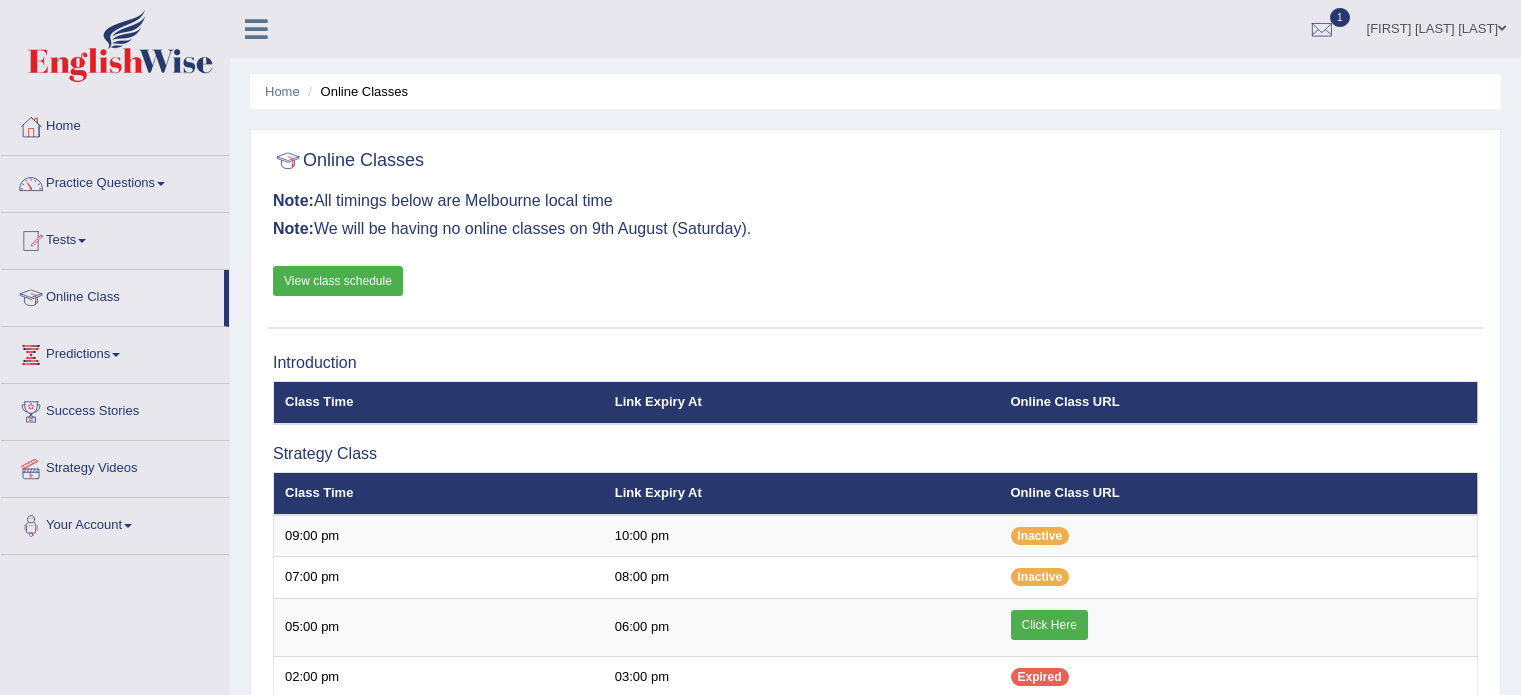 scroll, scrollTop: 0, scrollLeft: 0, axis: both 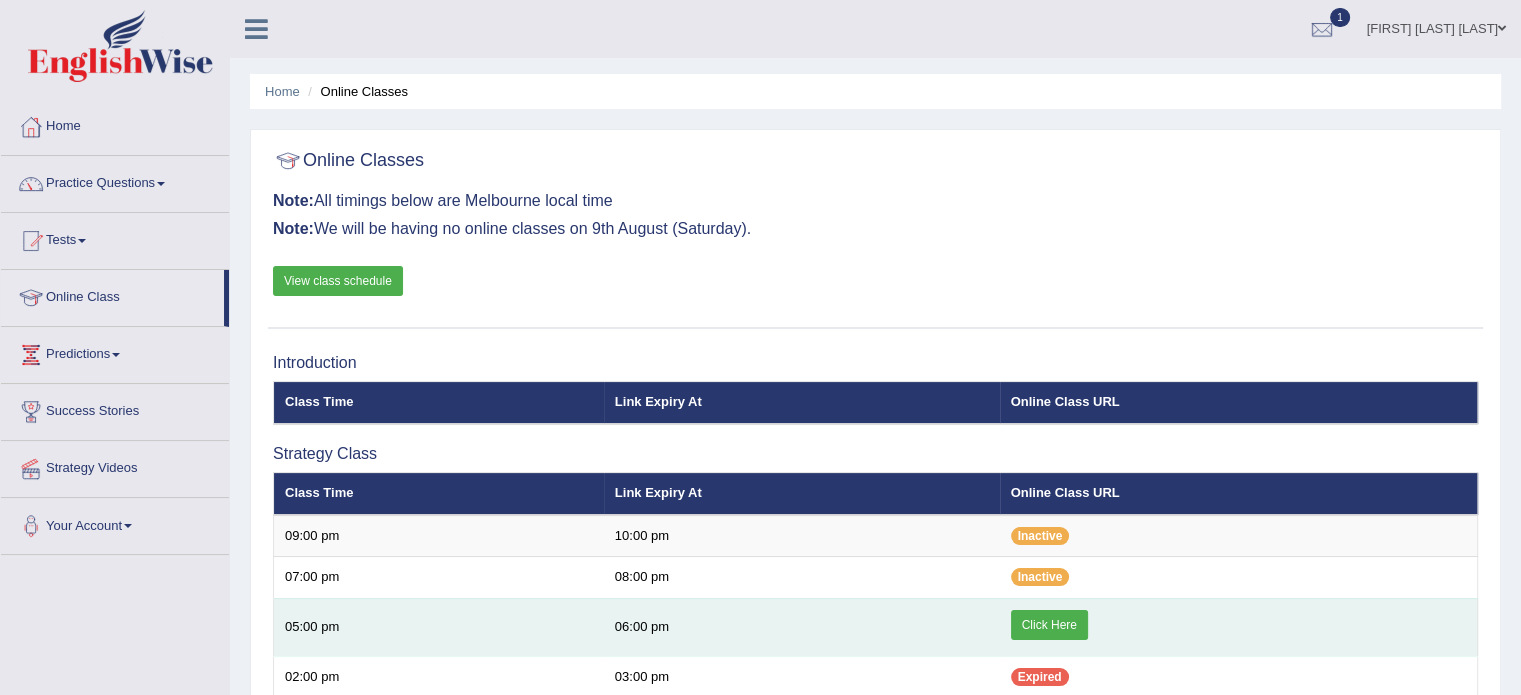 click on "Click Here" at bounding box center [1049, 625] 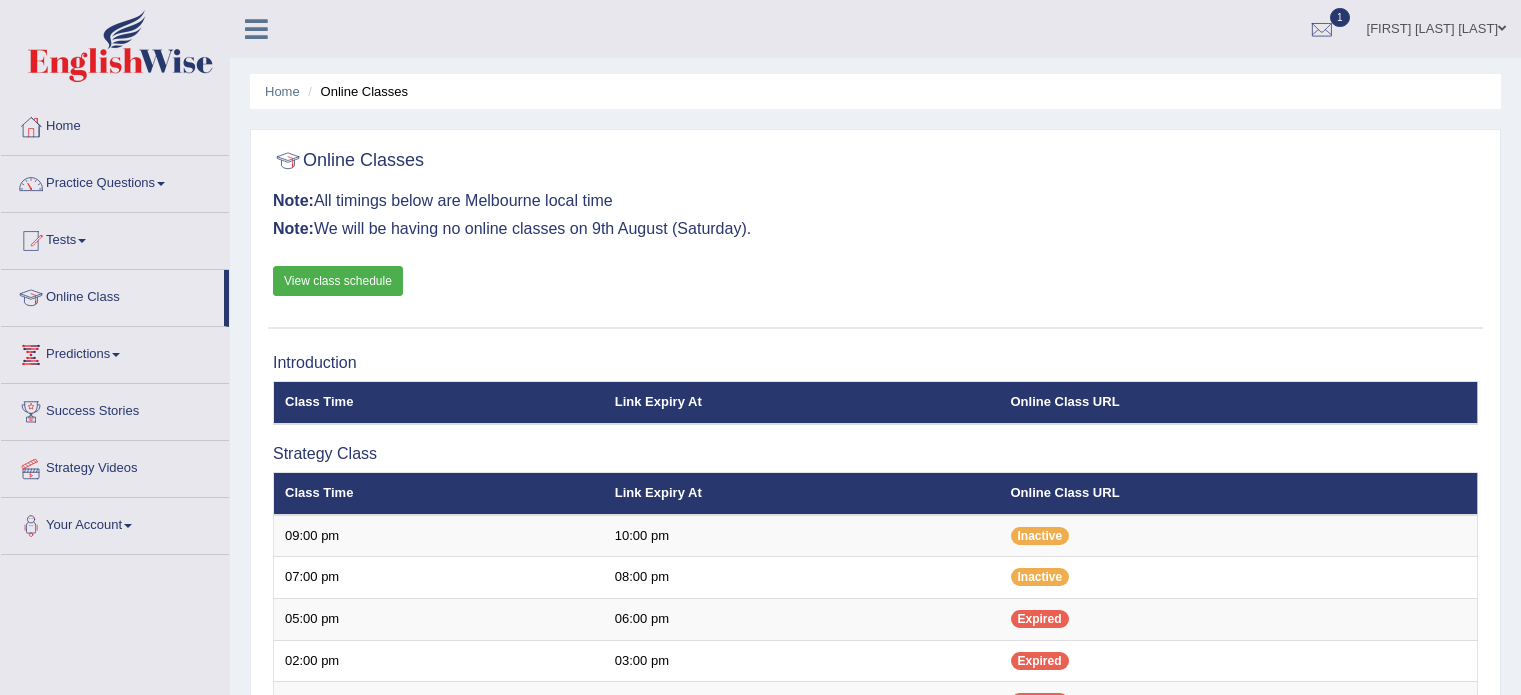 scroll, scrollTop: 0, scrollLeft: 0, axis: both 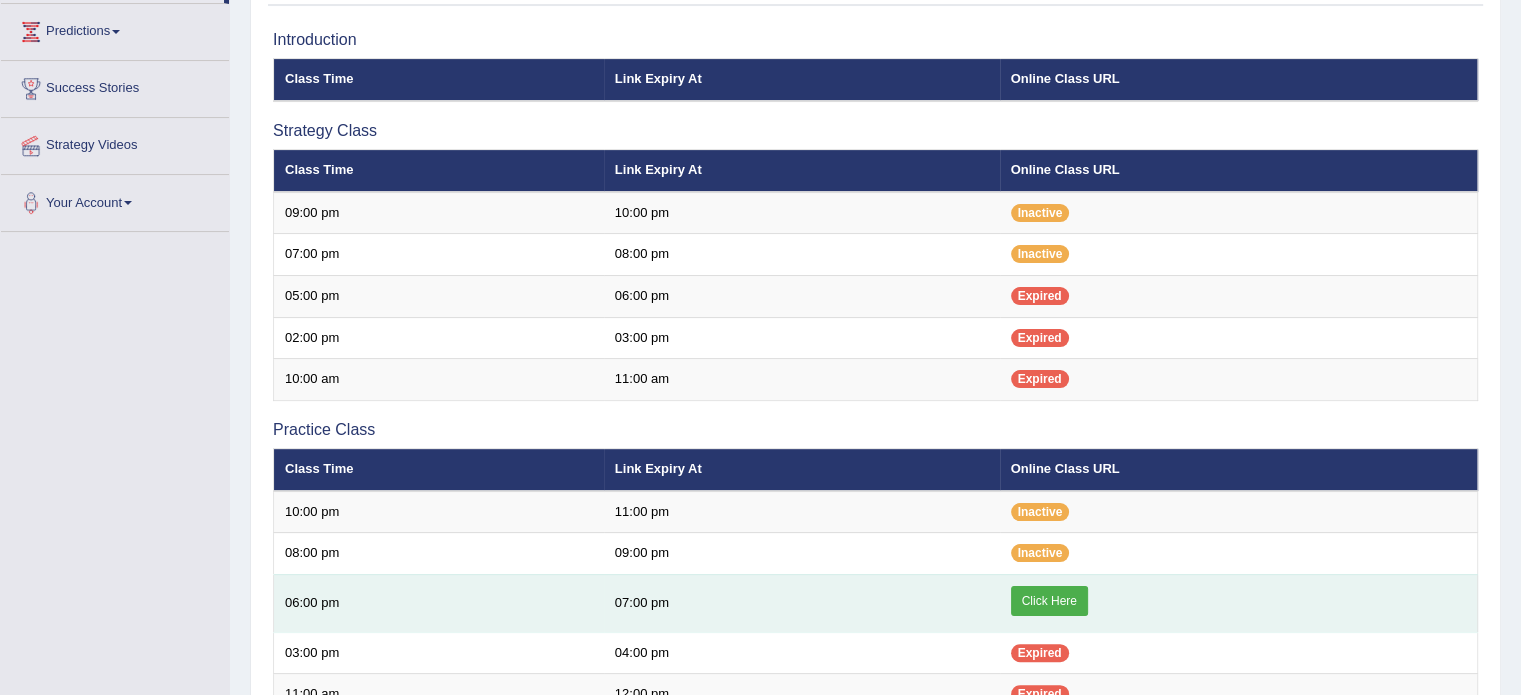 click on "Click Here" at bounding box center [1239, 603] 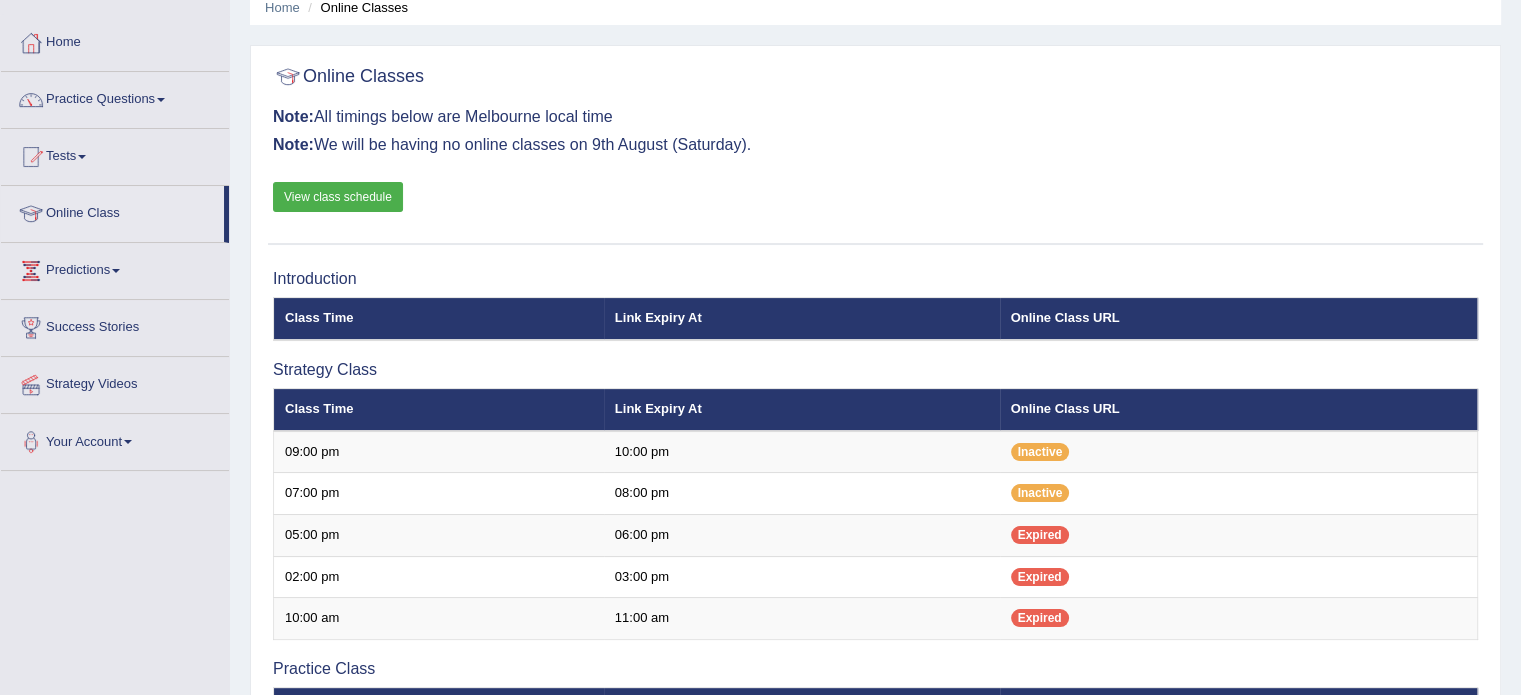 scroll, scrollTop: 80, scrollLeft: 0, axis: vertical 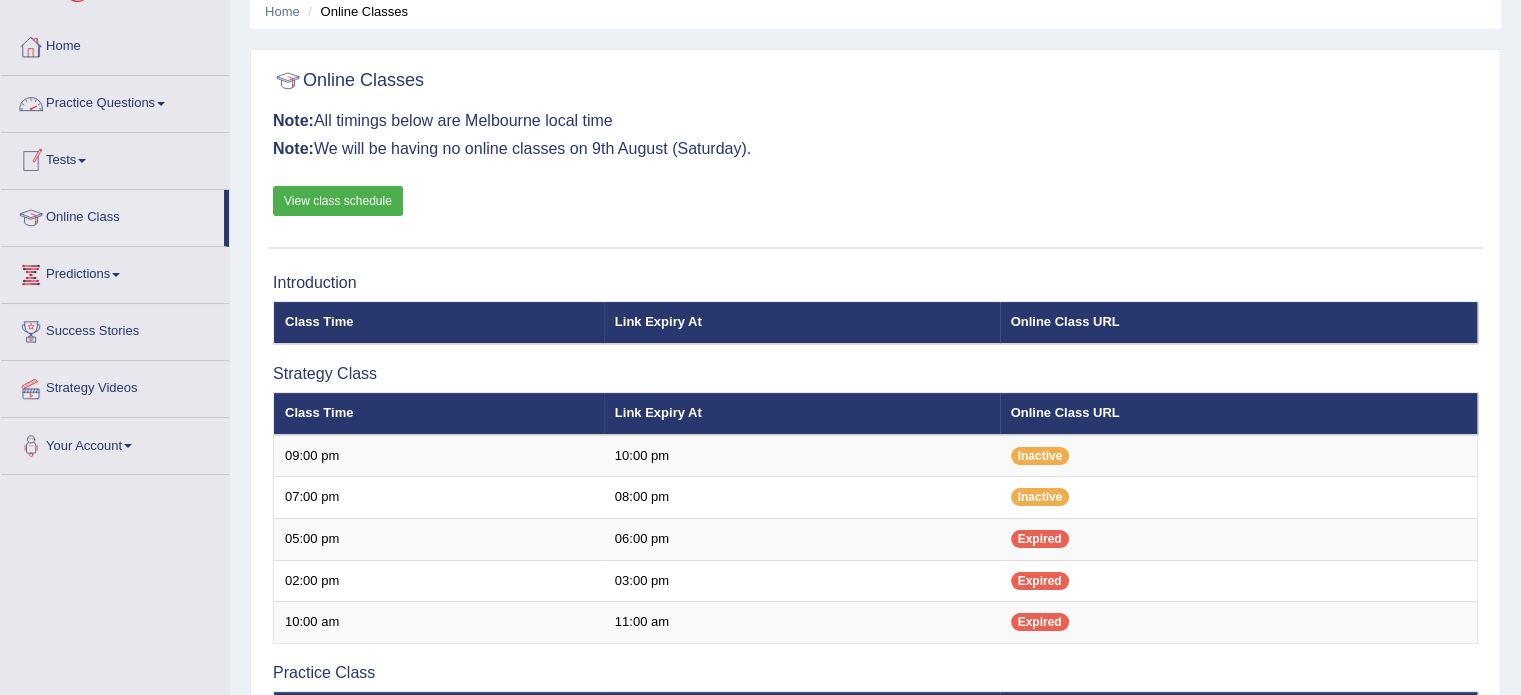 click on "Practice Questions" at bounding box center [115, 101] 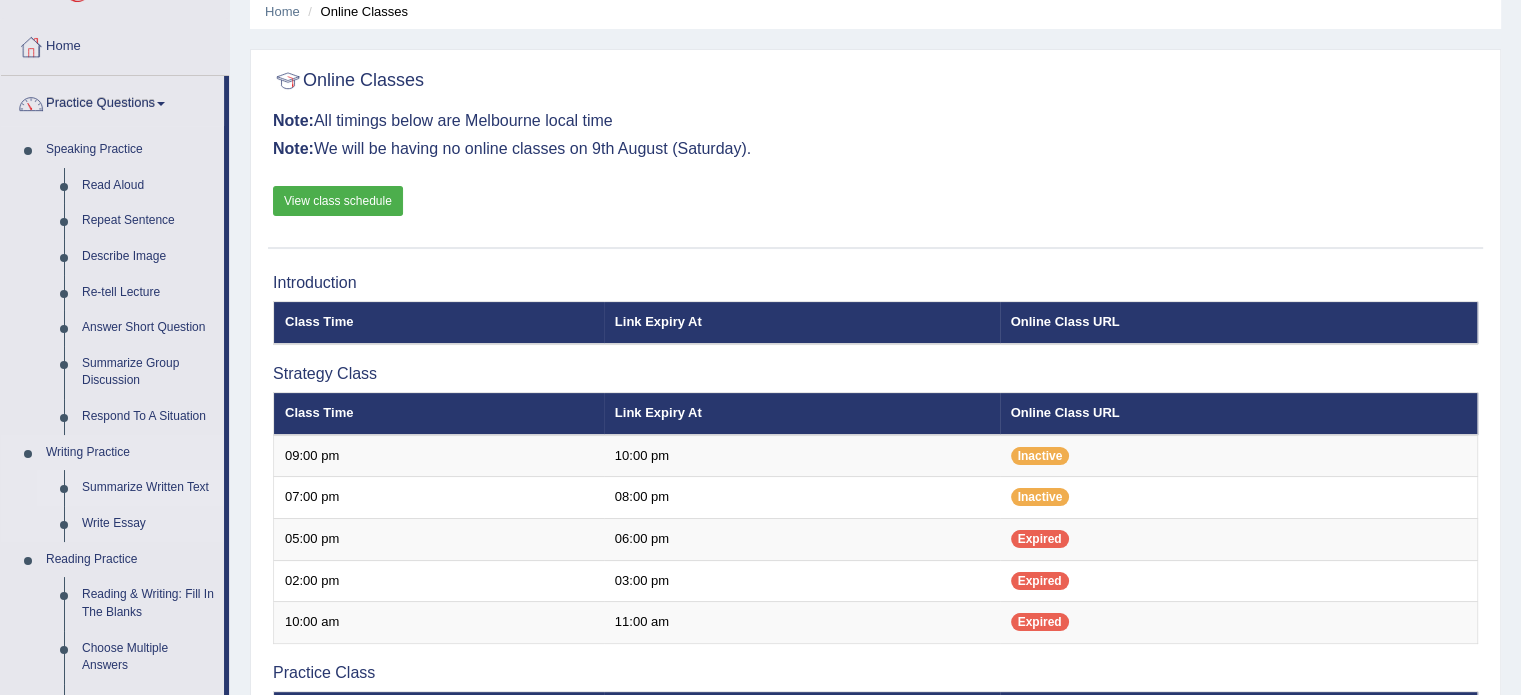 click on "Summarize Written Text" at bounding box center (148, 488) 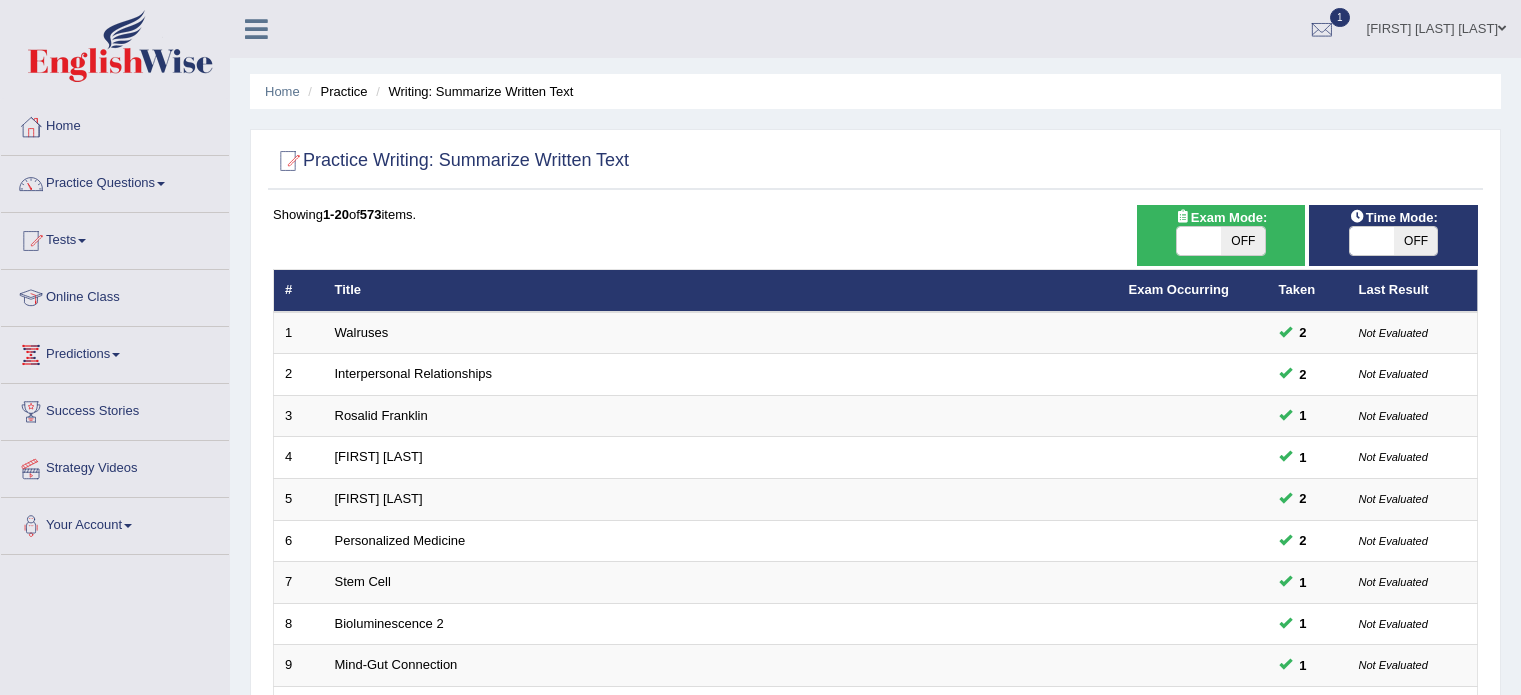 scroll, scrollTop: 0, scrollLeft: 0, axis: both 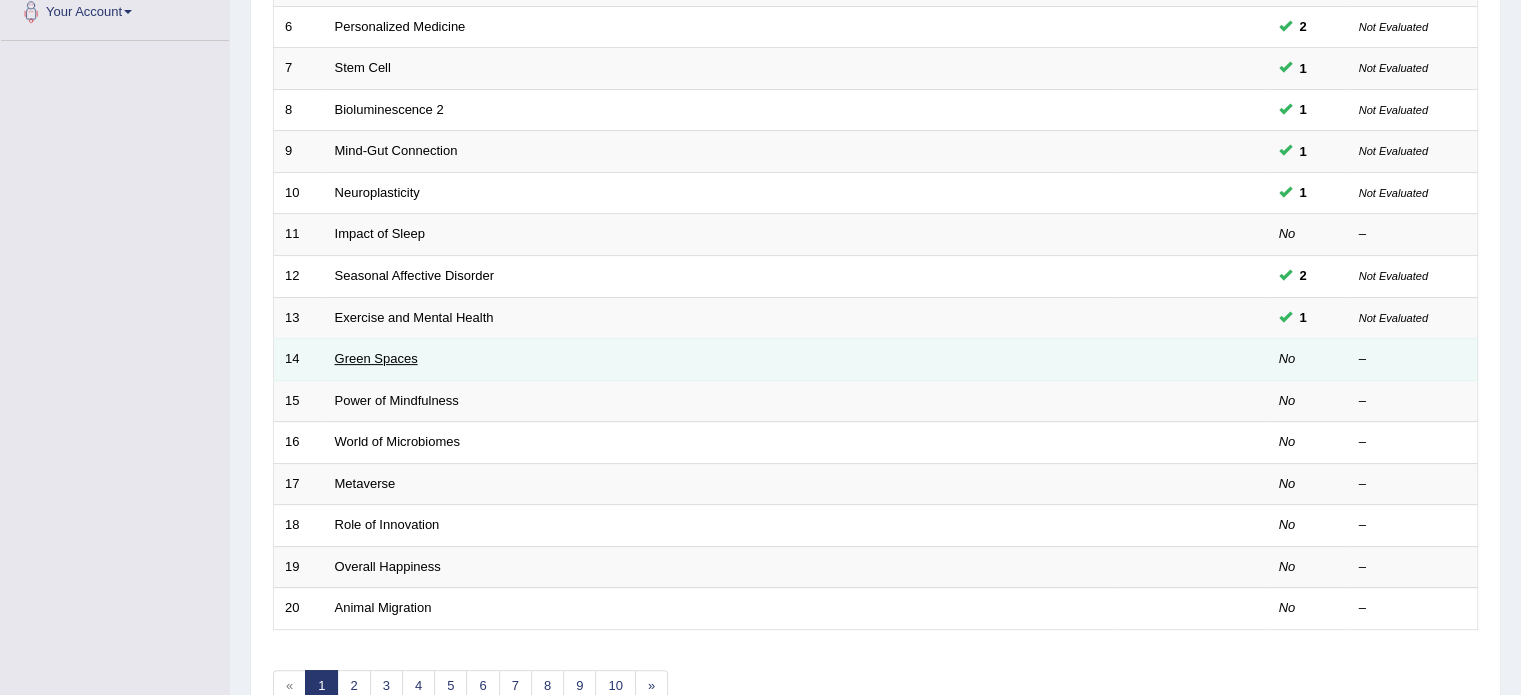 click on "Green Spaces" at bounding box center [376, 358] 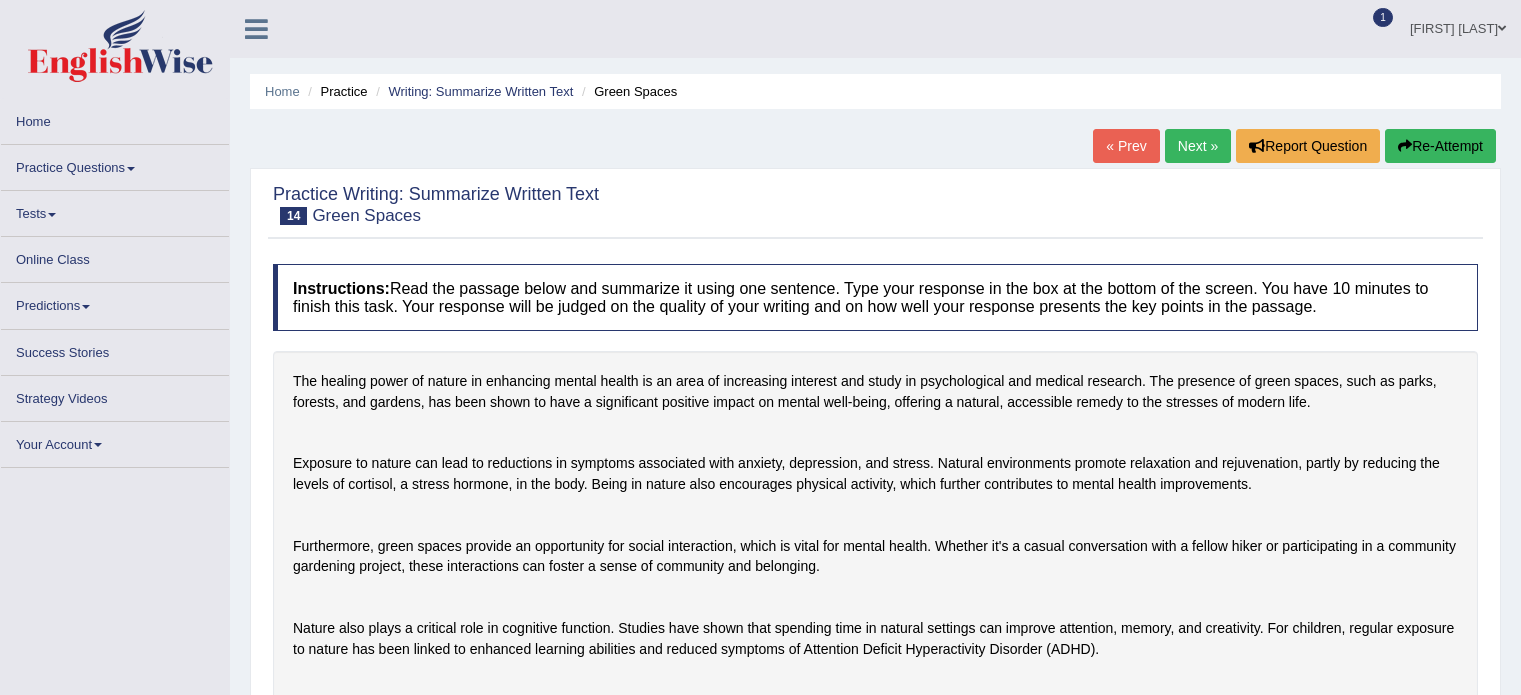 scroll, scrollTop: 0, scrollLeft: 0, axis: both 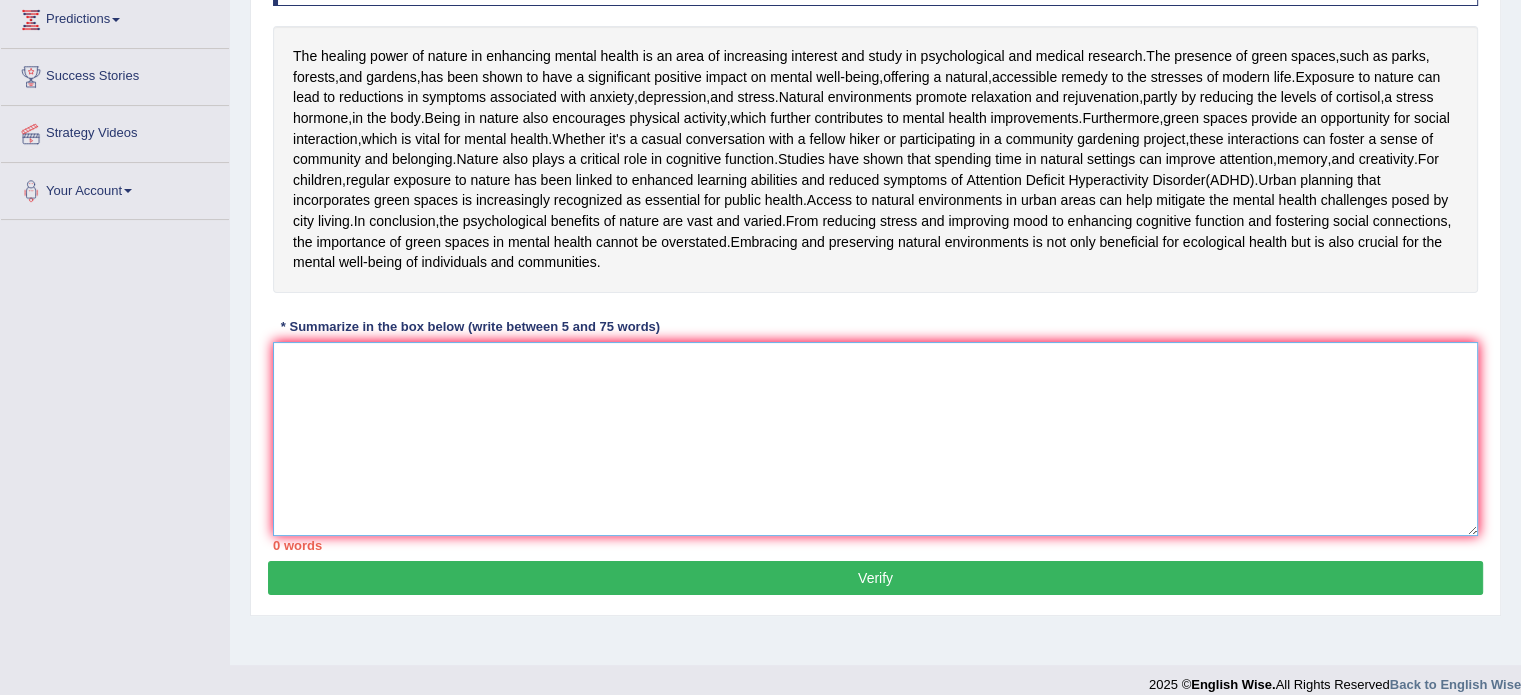 click at bounding box center (875, 439) 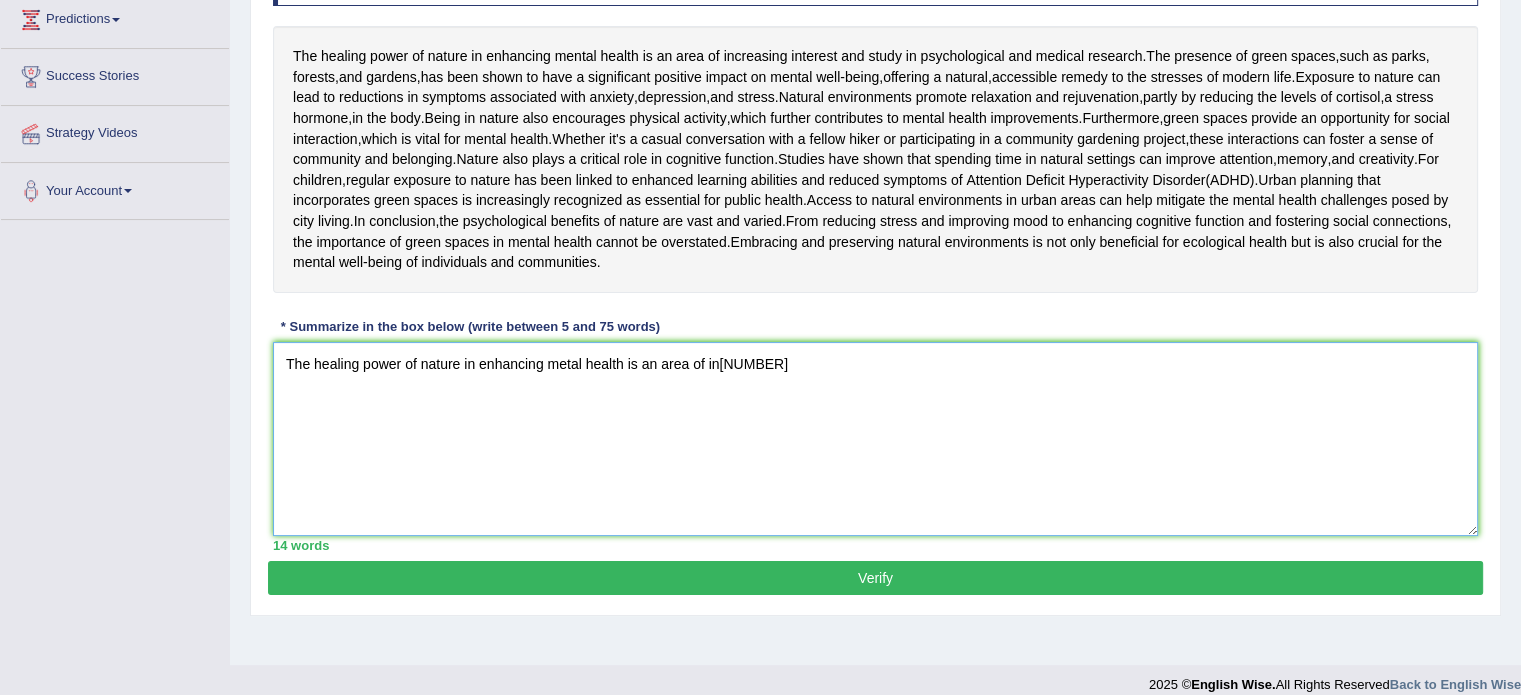drag, startPoint x: 279, startPoint y: 532, endPoint x: 671, endPoint y: 645, distance: 407.962 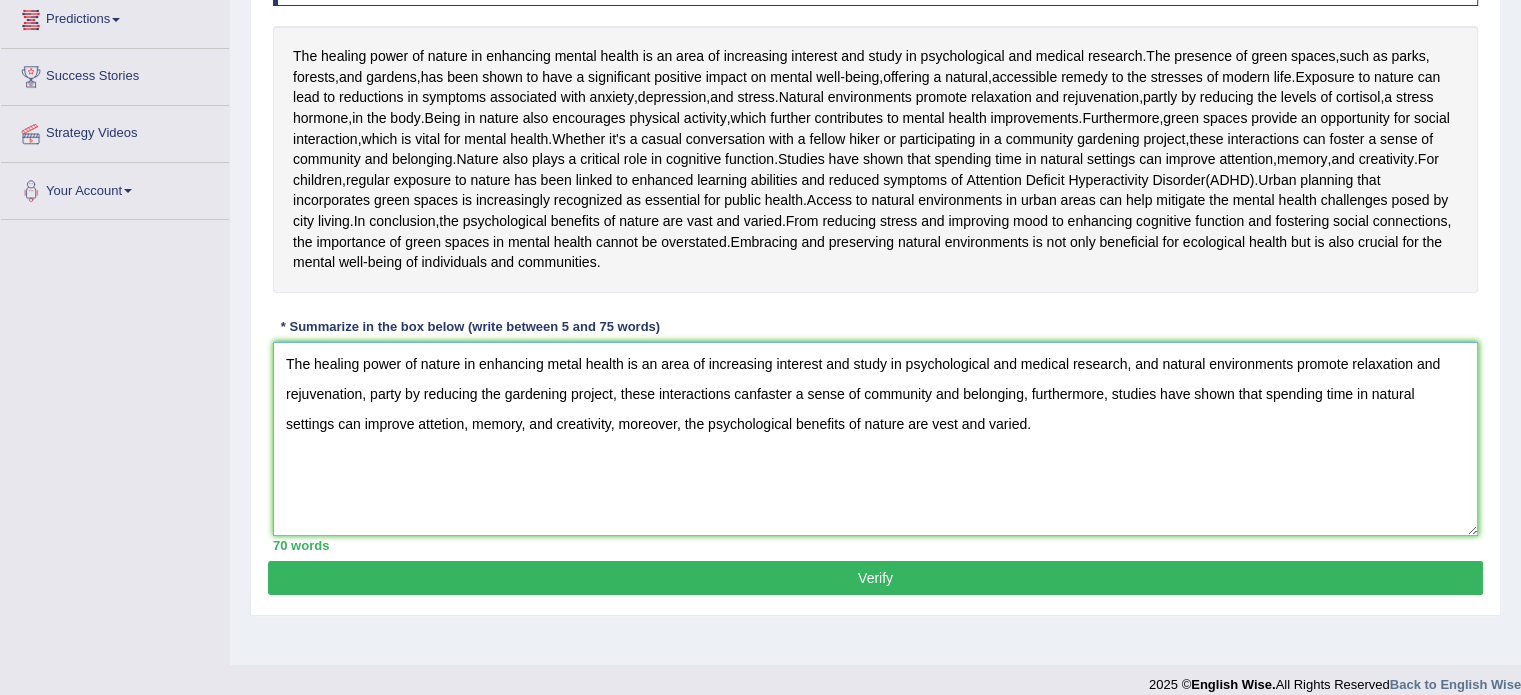 type on "The healing power of nature in enhancing metal health is an area of increasing interest and study in psychological and medical research, and natural environments promote relaxation and rejuvenation, party by reducing the gardening project, these interactions canfaster a sense of community and belonging, furthermore, studies have shown that spending time in natural settings can improve attetion, memory, and creativity, moreover, the psychological benefits of nature are vest and varied." 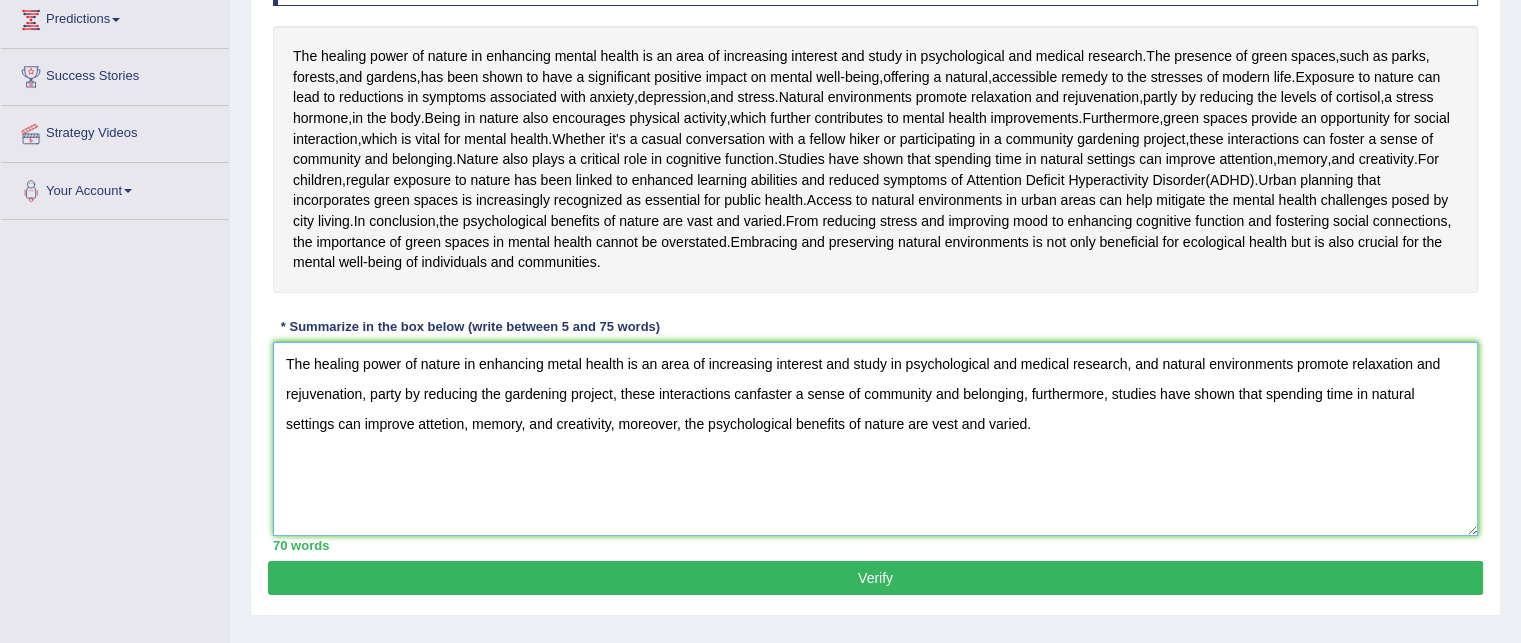 scroll, scrollTop: 515, scrollLeft: 0, axis: vertical 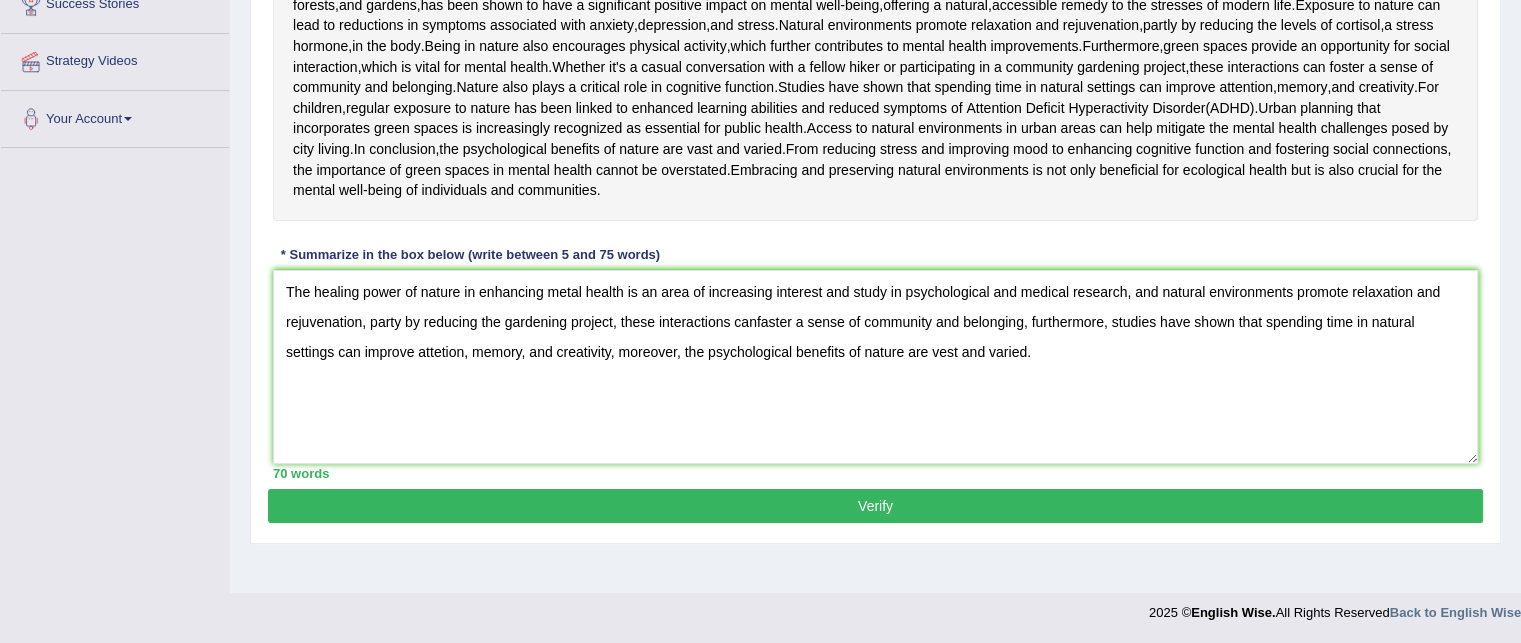 click on "Verify" at bounding box center [875, 506] 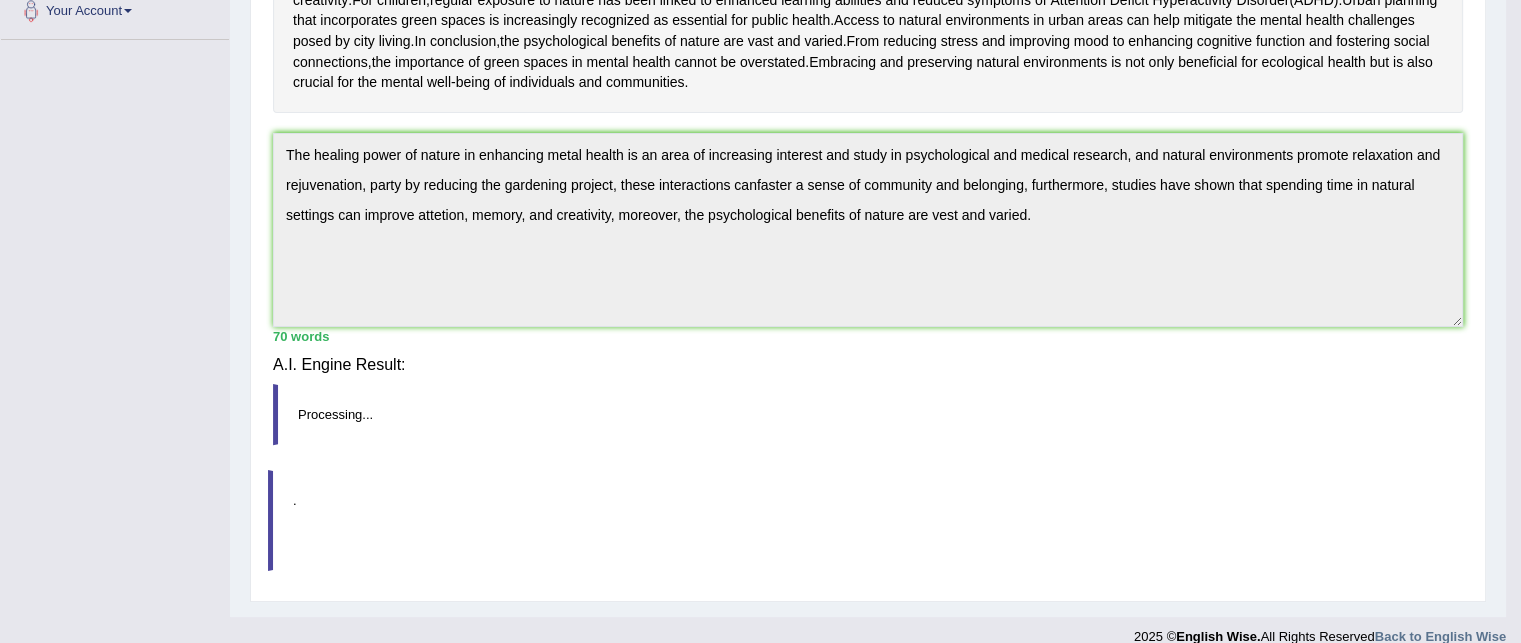 scroll, scrollTop: 503, scrollLeft: 0, axis: vertical 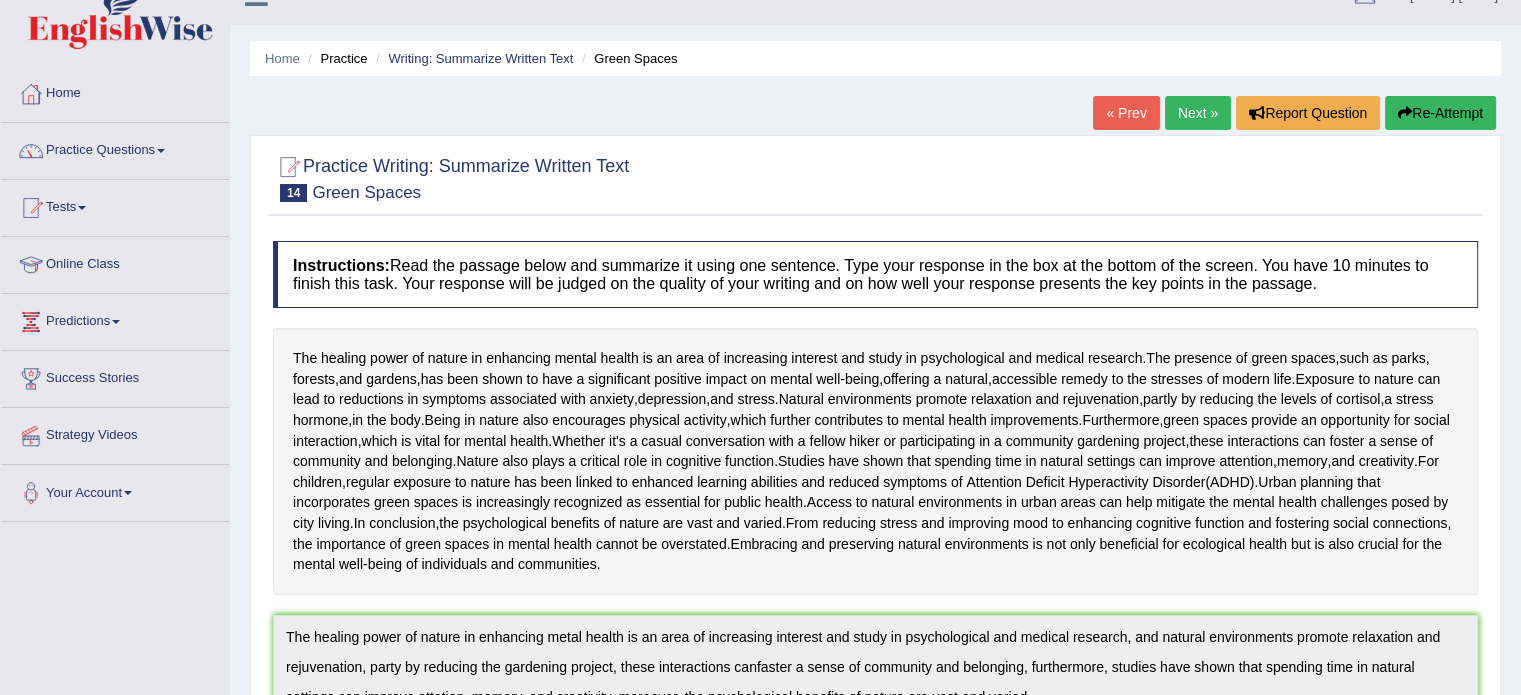 click on "Next »" at bounding box center [1198, 113] 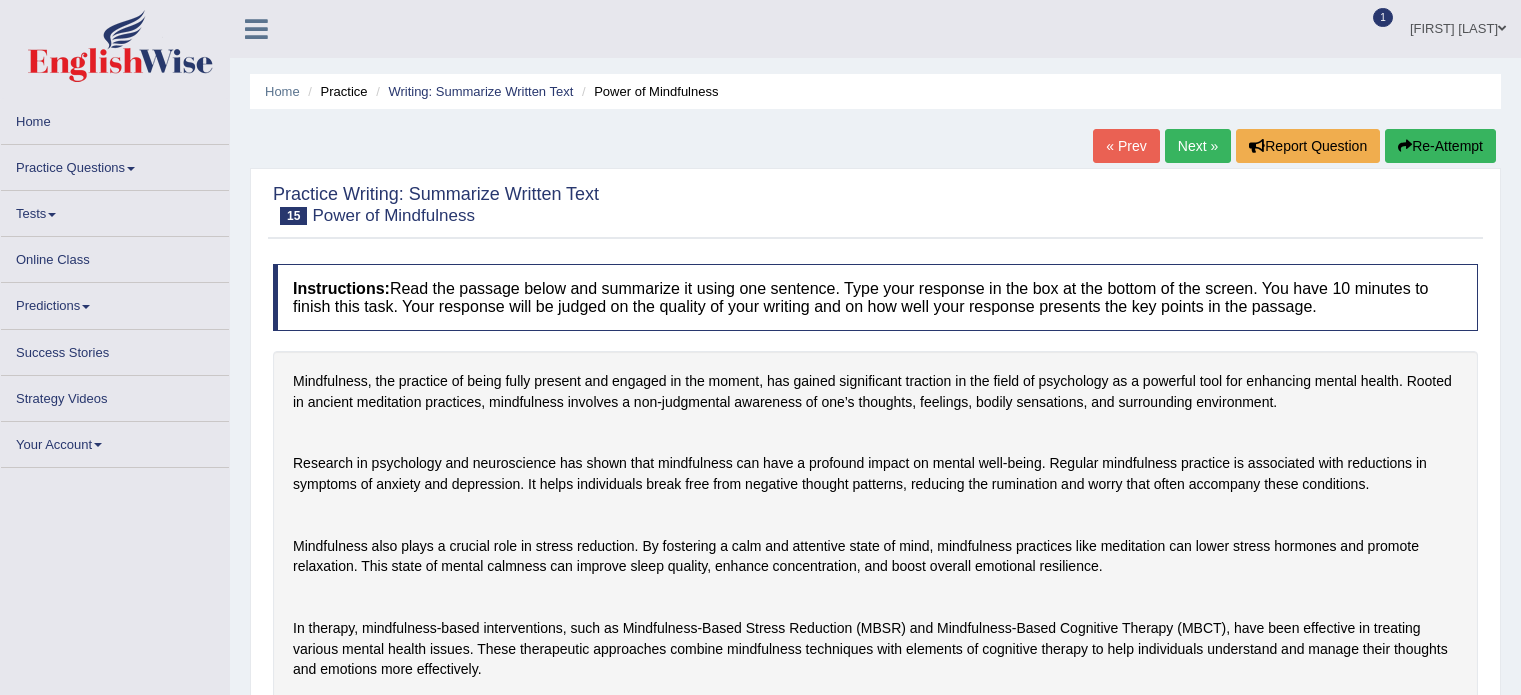 scroll, scrollTop: 0, scrollLeft: 0, axis: both 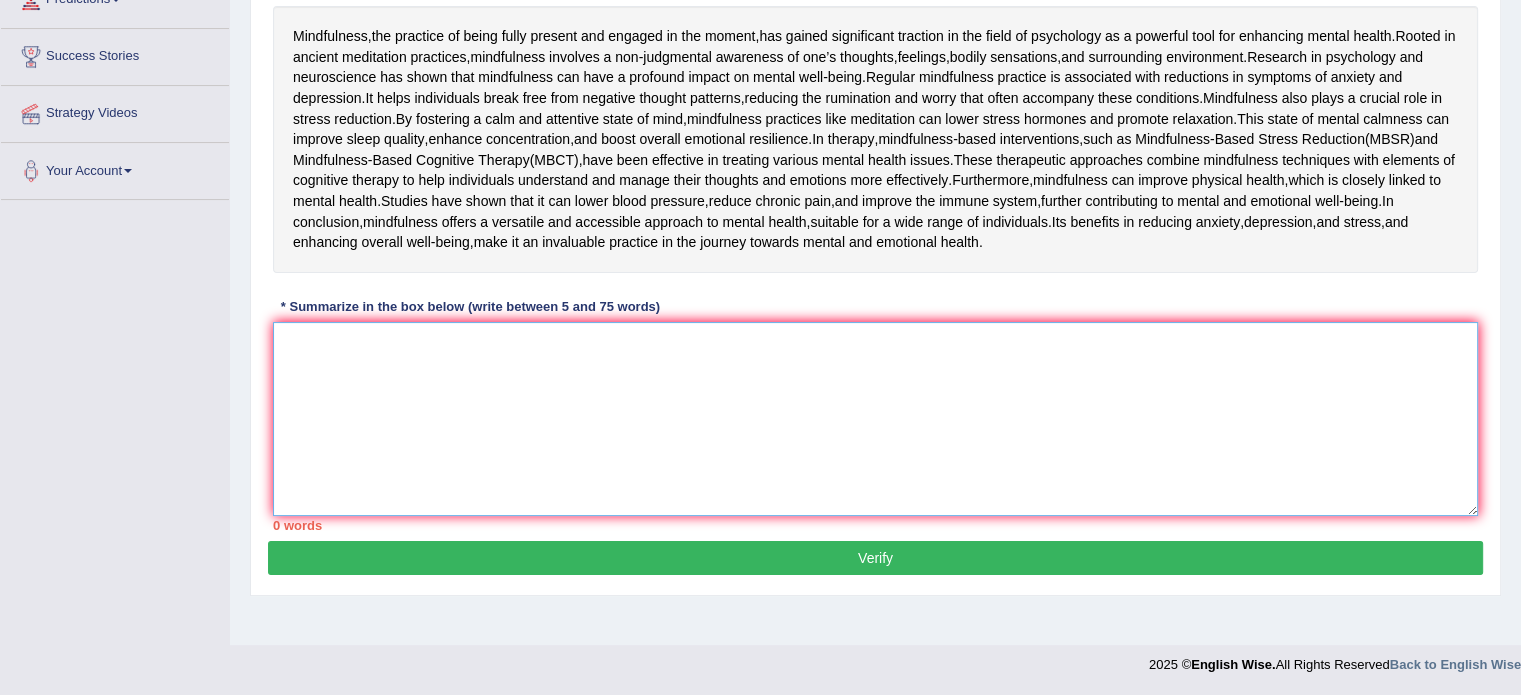 click at bounding box center [875, 419] 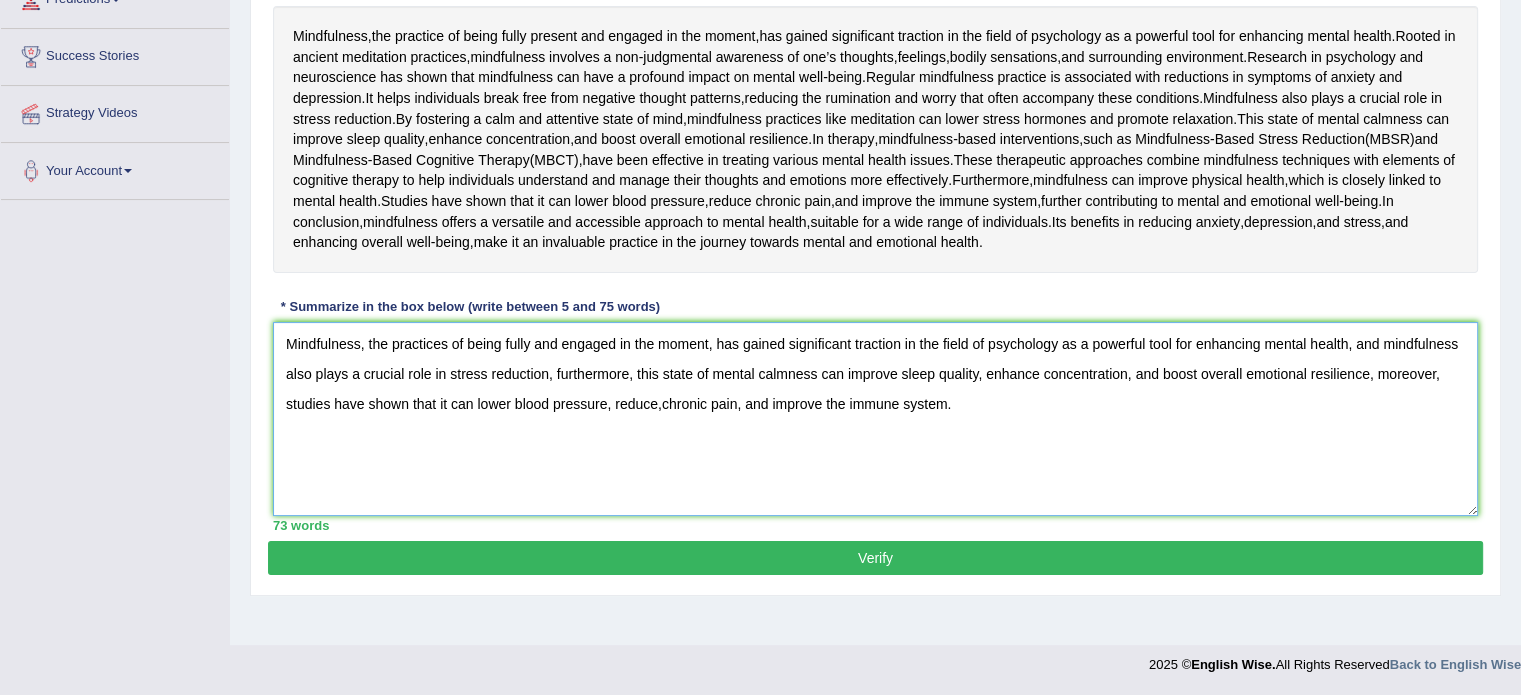 scroll, scrollTop: 463, scrollLeft: 0, axis: vertical 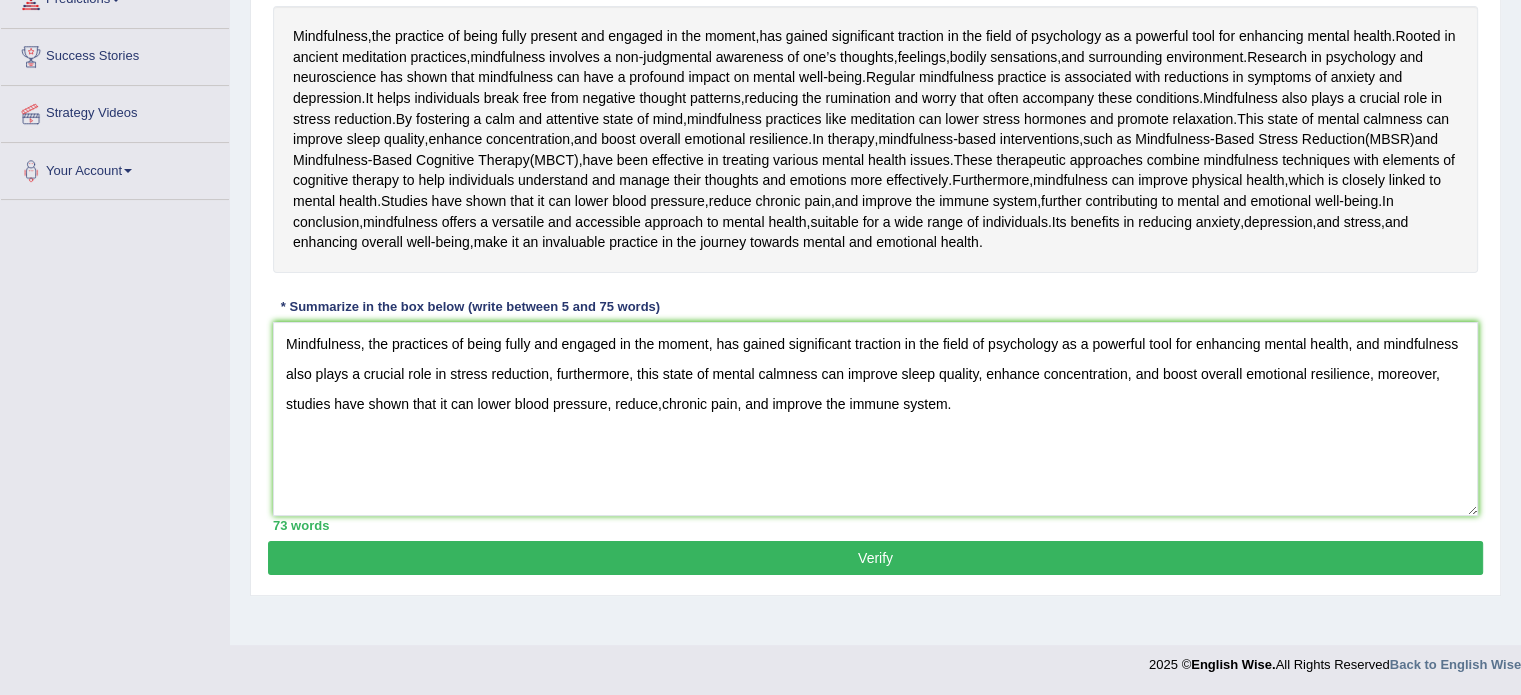click on "Verify" at bounding box center [875, 558] 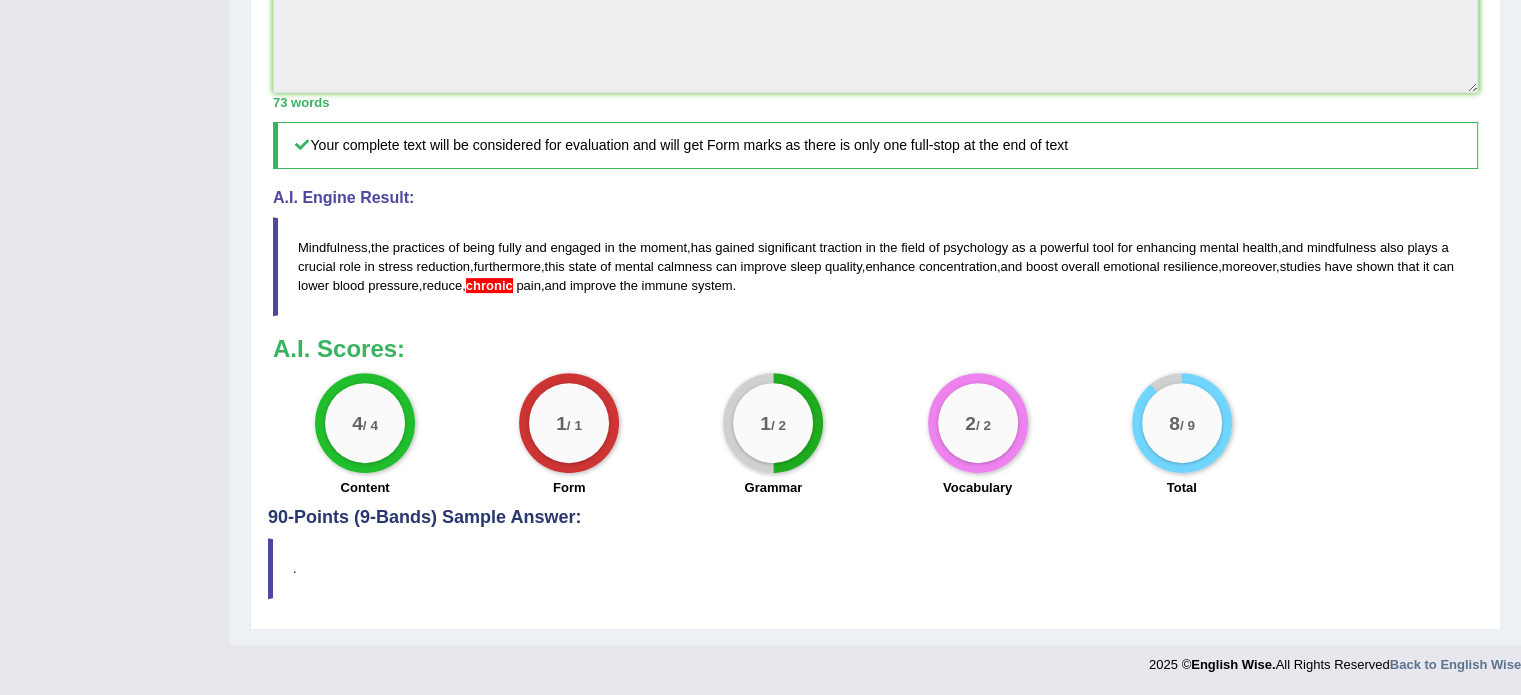 scroll, scrollTop: 879, scrollLeft: 0, axis: vertical 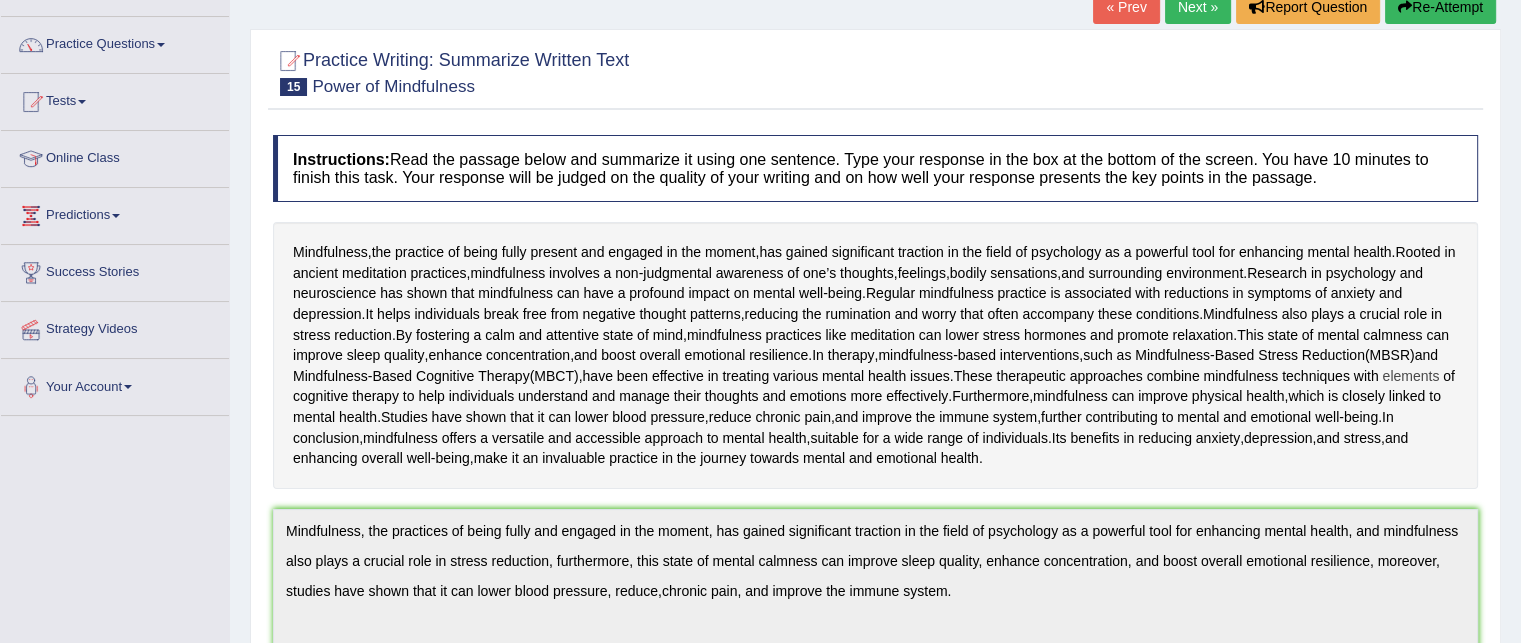 click on "elements" at bounding box center [1410, 376] 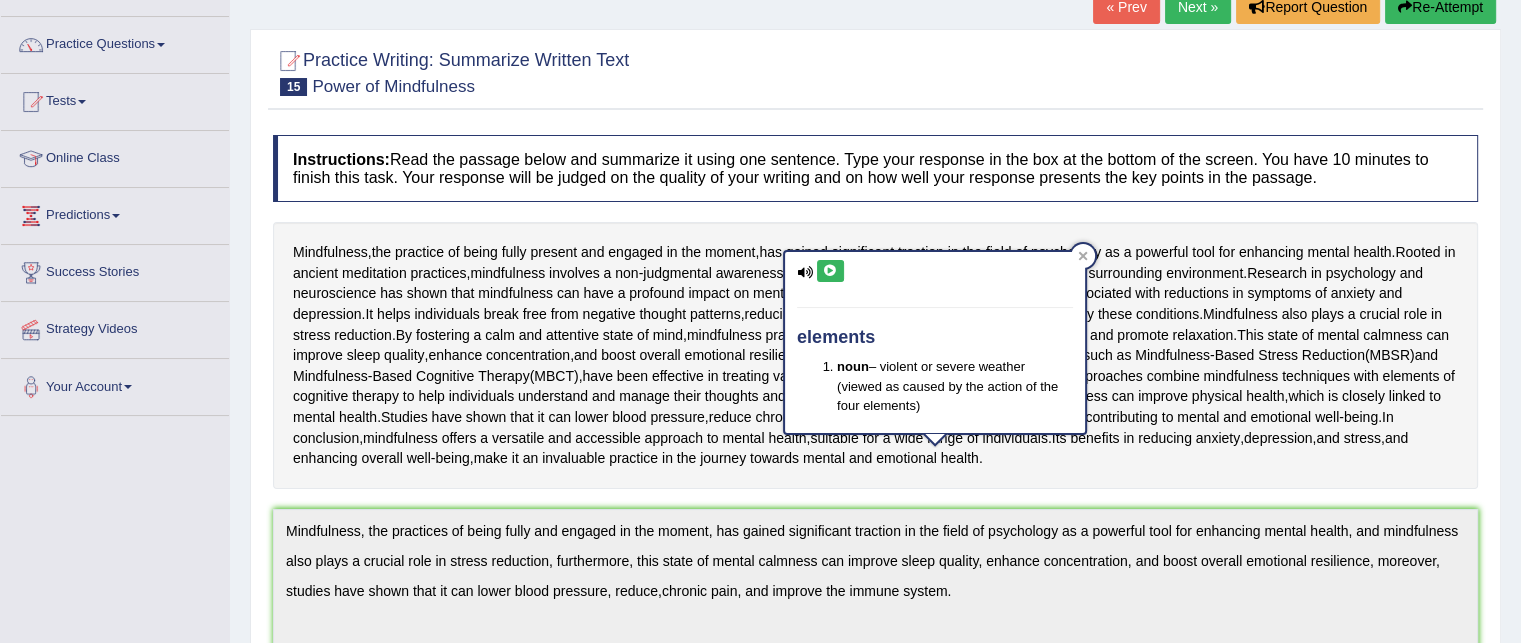 click on "Mindfulness ,  the   practice   of   being   fully   present   and   engaged   in   the   moment ,  has   gained   significant   traction   in   the   field   of   psychology   as   a   powerful   tool   for   enhancing   mental   health .  Rooted   in   ancient   meditation   practices ,  mindfulness   involves   a   non - judgmental   awareness   of   one’s   thoughts ,  feelings ,  bodily   sensations ,  and   surrounding   environment .
Research   in   psychology   and   neuroscience   has   shown   that   mindfulness   can   have   a   profound   impact   on   mental   well - being .  Regular   mindfulness   practice   is   associated   with   reductions   in   symptoms   of   anxiety   and   depression .  It   helps   individuals   break   free   from   negative   thought   patterns ,  reducing   the   rumination   and   worry   that   often   accompany   these   conditions .
Mindfulness   also   plays   a   crucial   role   in   stress   reduction .  By   fostering   a   calm   and   attentive" at bounding box center (875, 355) 